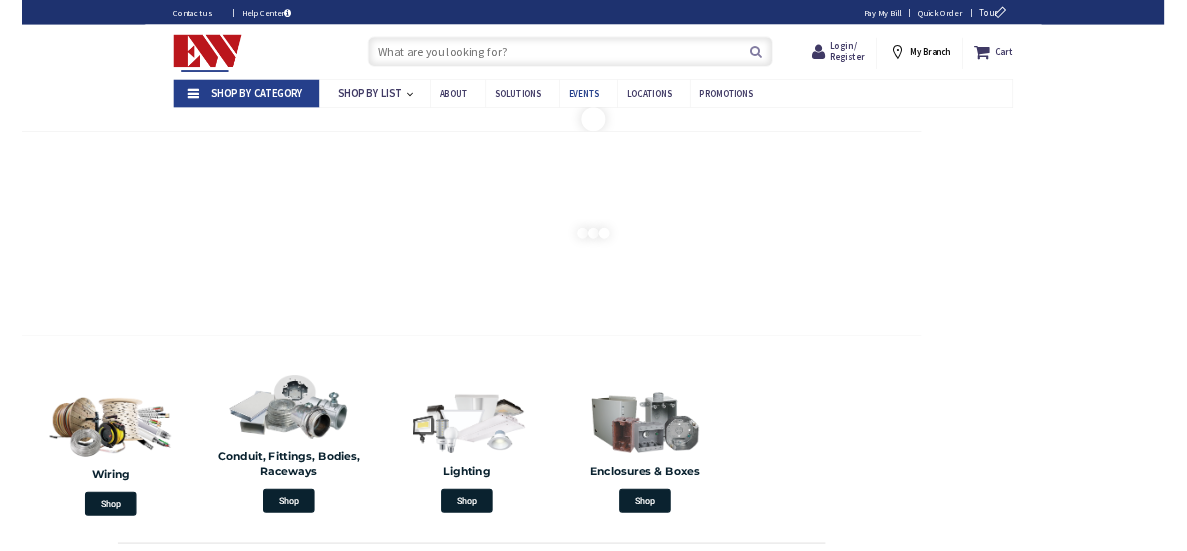 scroll, scrollTop: 0, scrollLeft: 0, axis: both 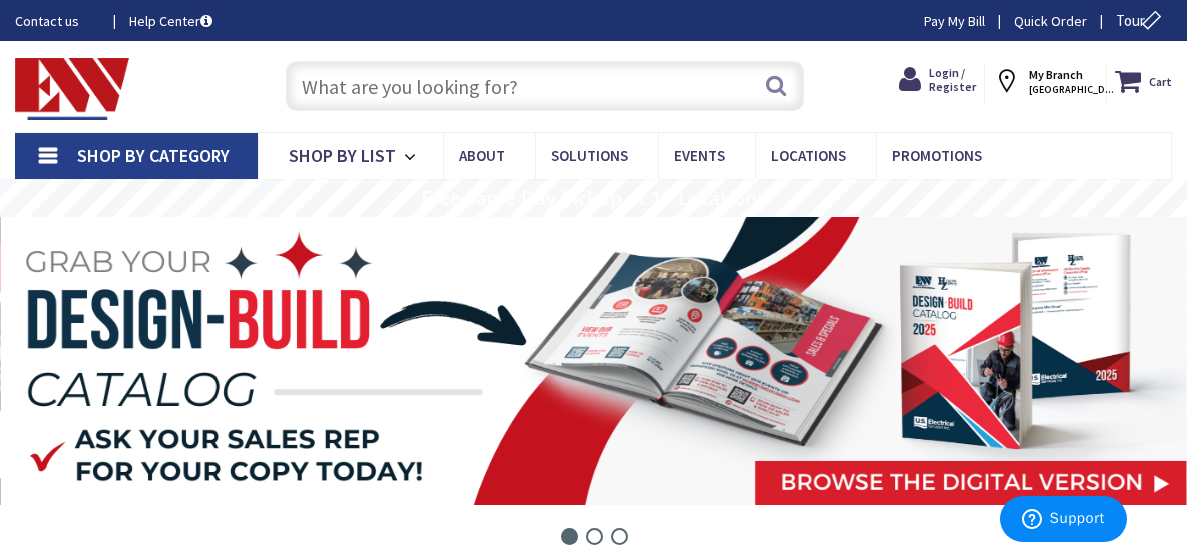 click at bounding box center (545, 86) 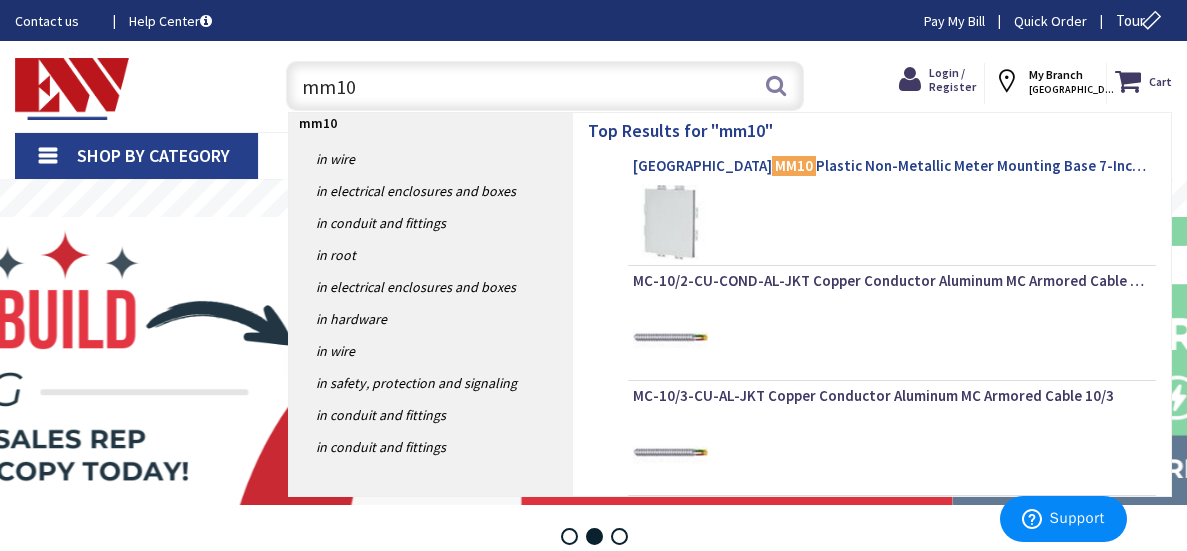 type on "mm10" 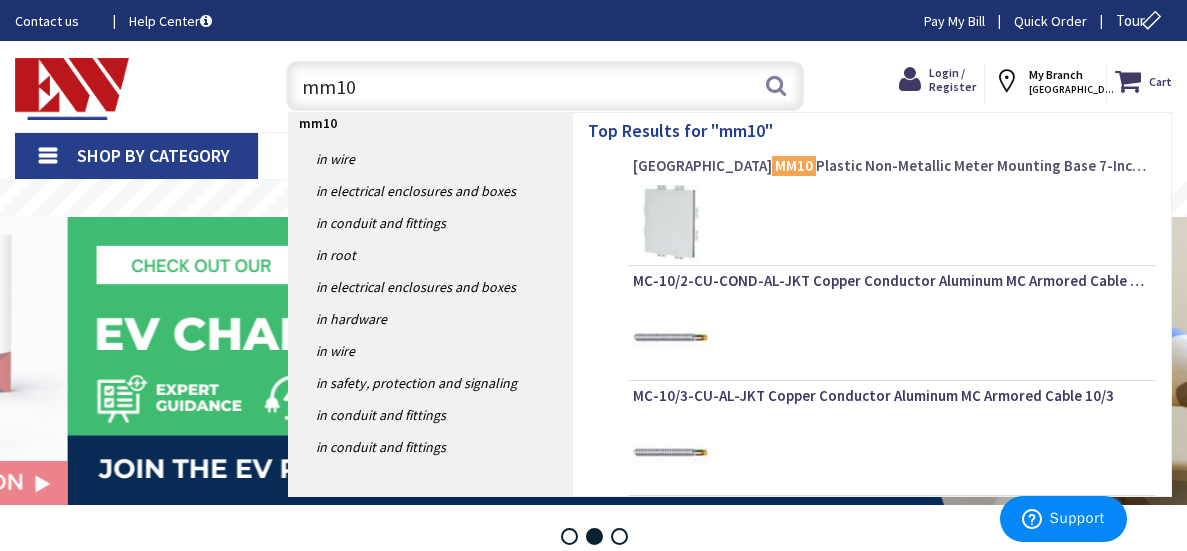 click on "Arlington  MM10  Plastic Non-Metallic Meter Mounting Base 7-Inch Width x 1.125-Inch Depth x 10-Inch Height" at bounding box center [892, 166] 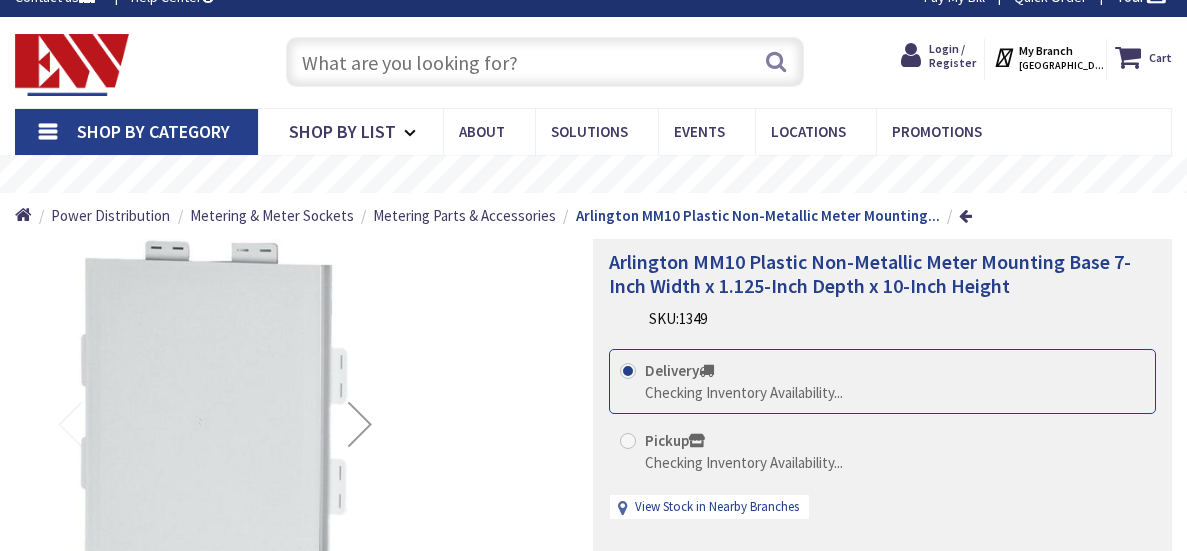 scroll, scrollTop: 155, scrollLeft: 0, axis: vertical 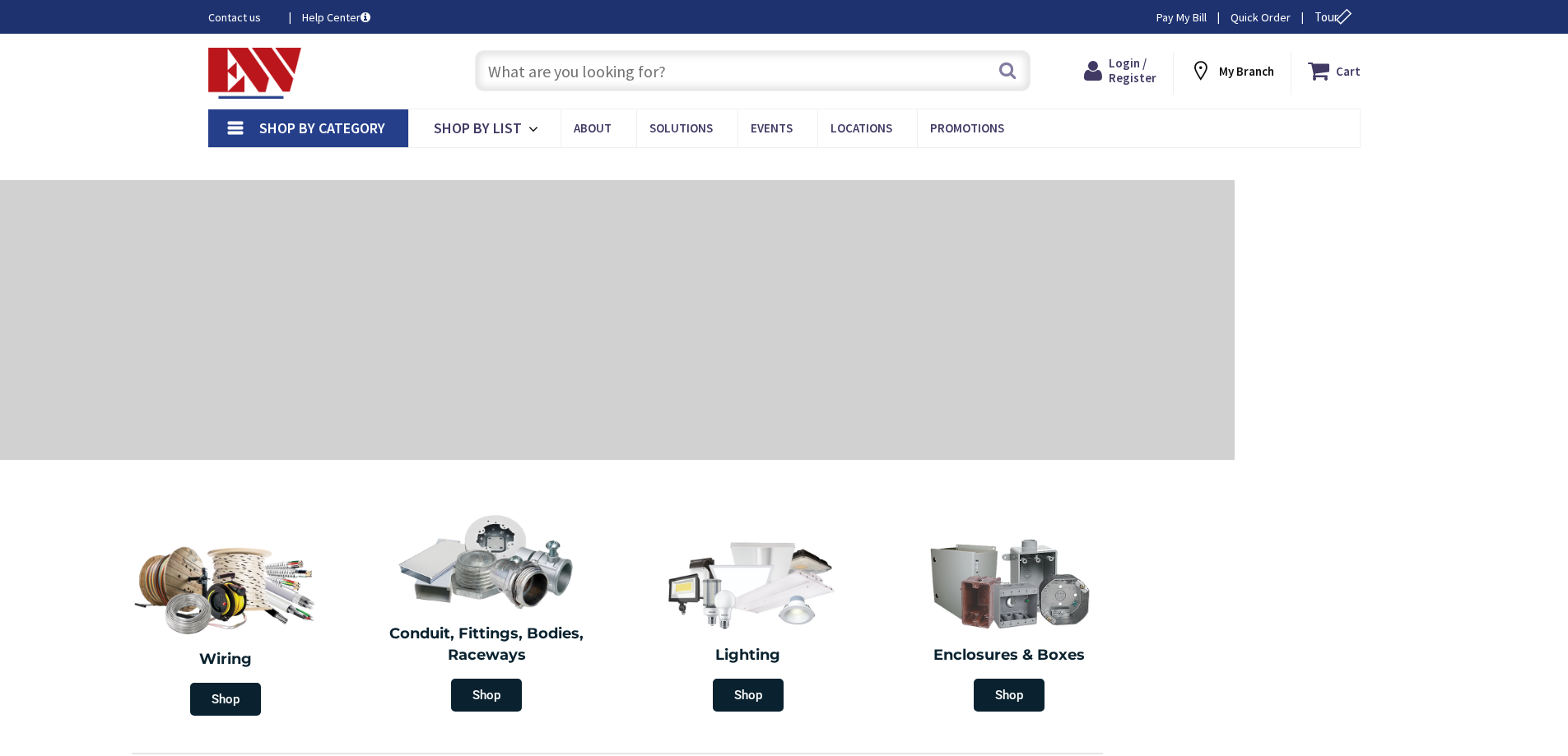 click at bounding box center [752, 71] 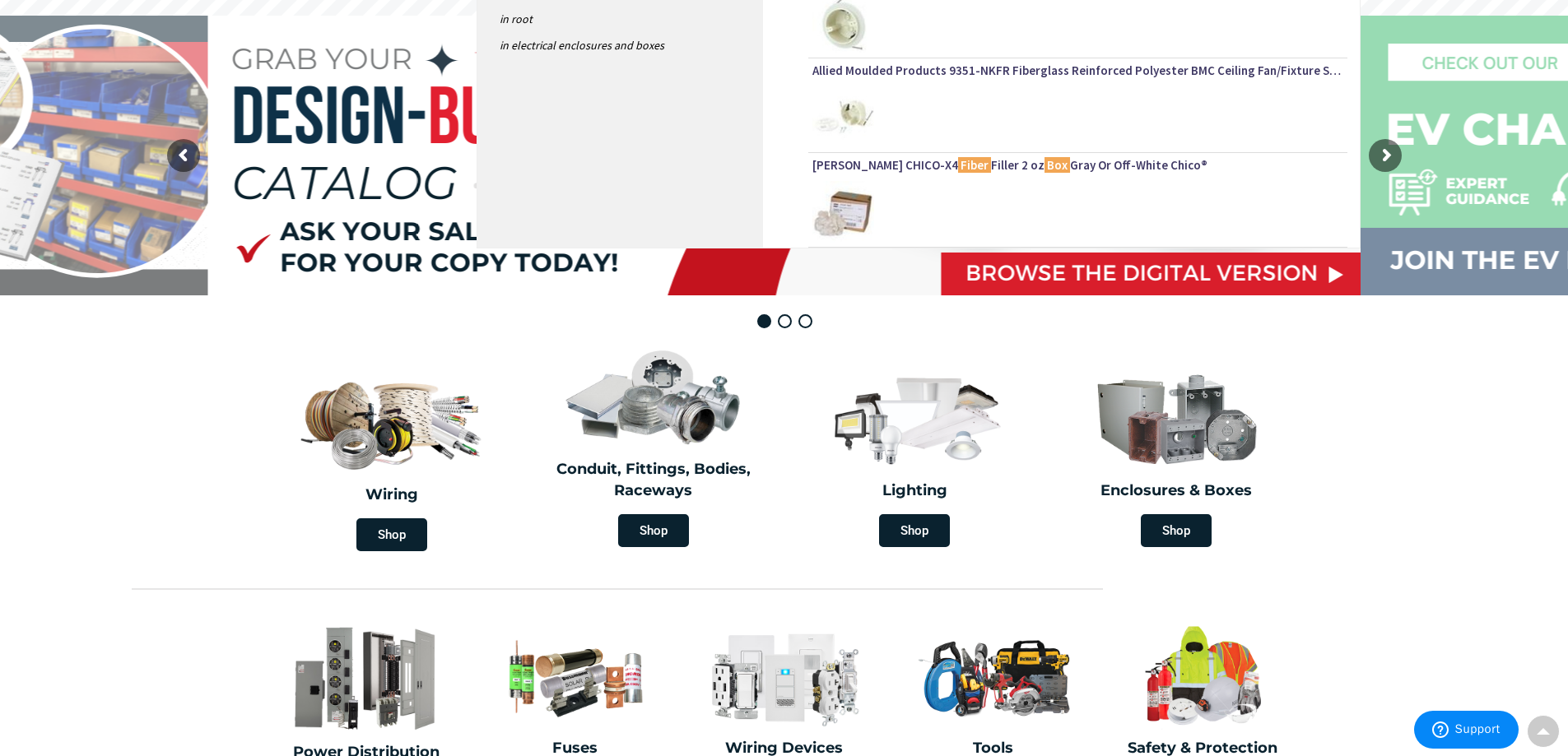 scroll, scrollTop: 0, scrollLeft: 0, axis: both 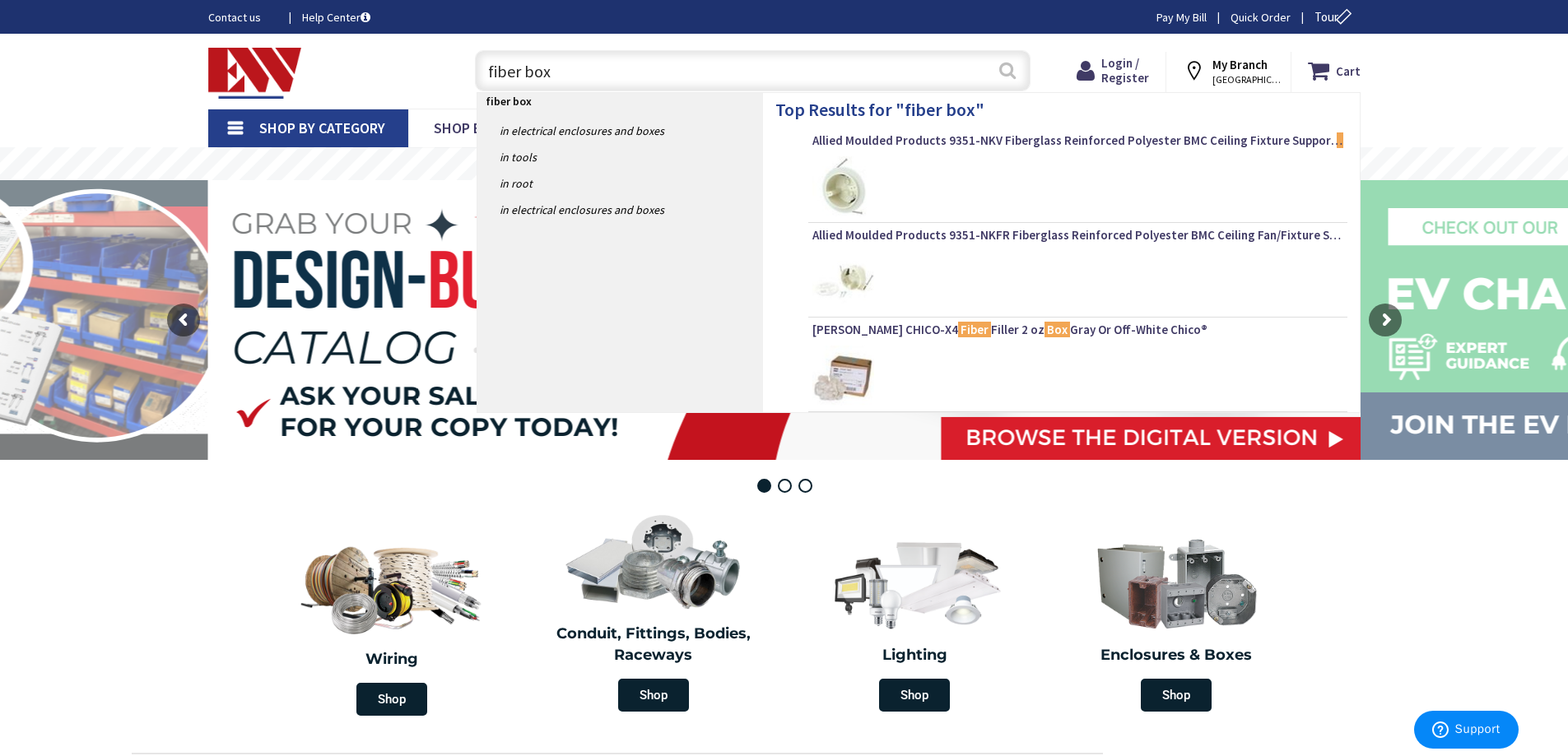 type on "fiber box" 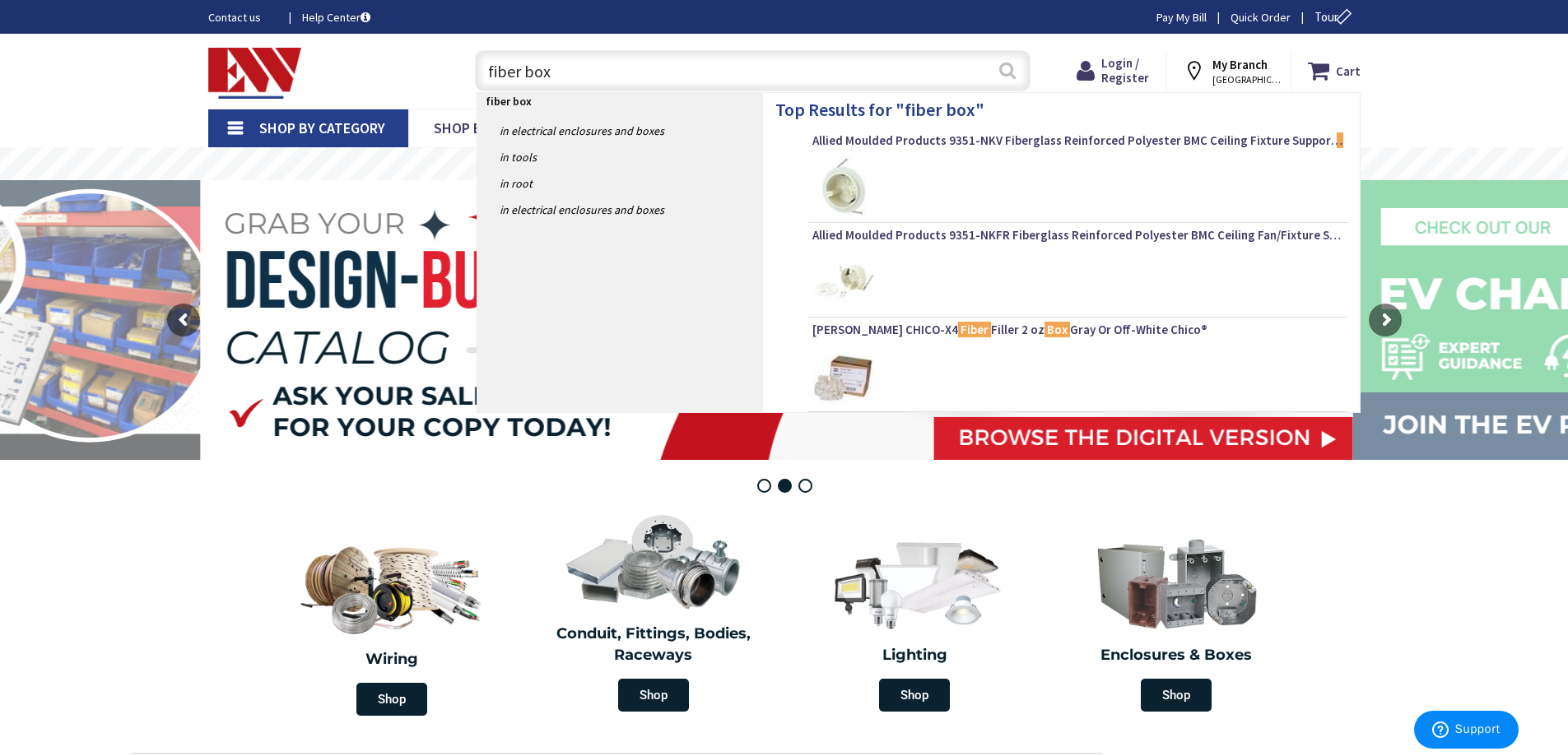 click on "Search" at bounding box center (1007, 70) 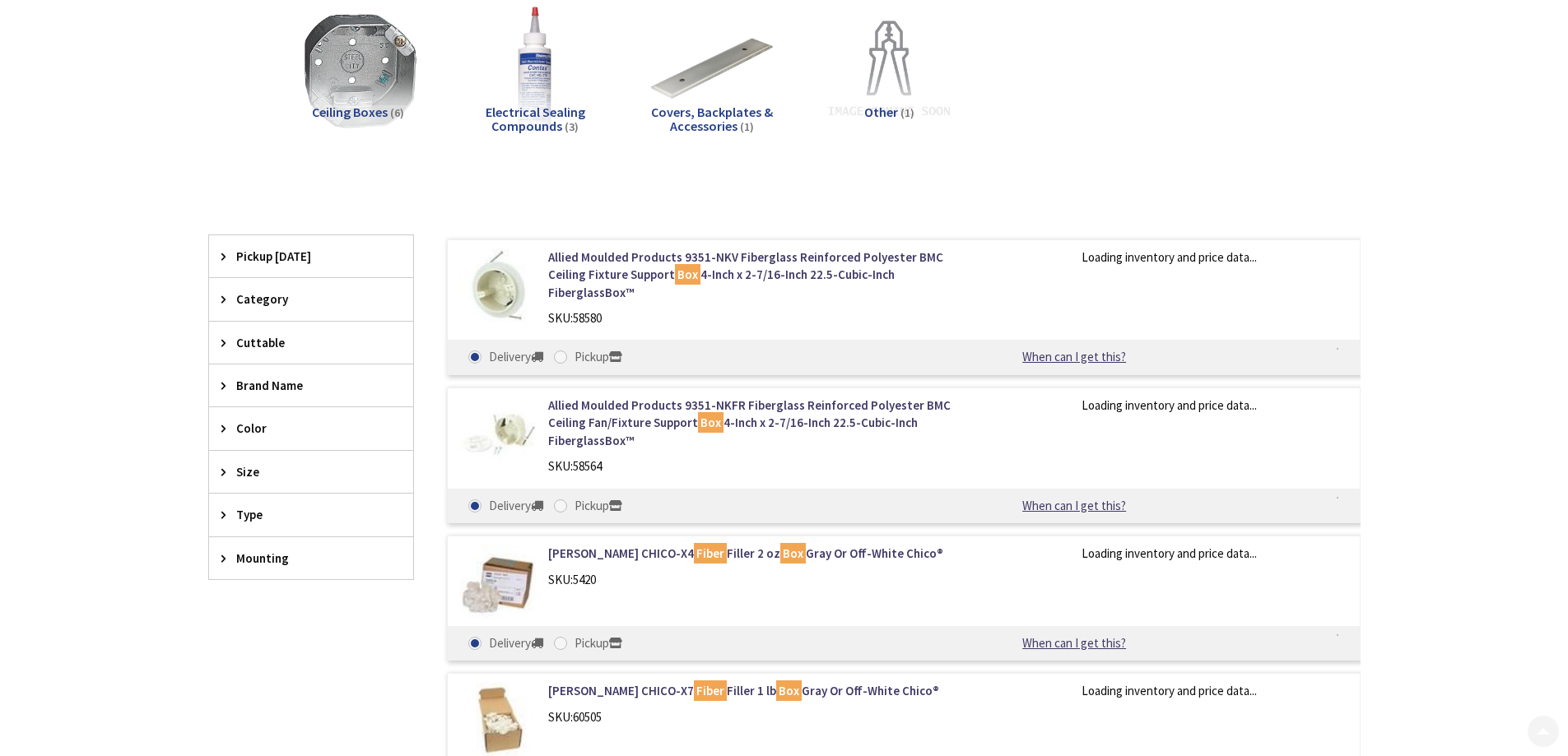 scroll, scrollTop: 247, scrollLeft: 0, axis: vertical 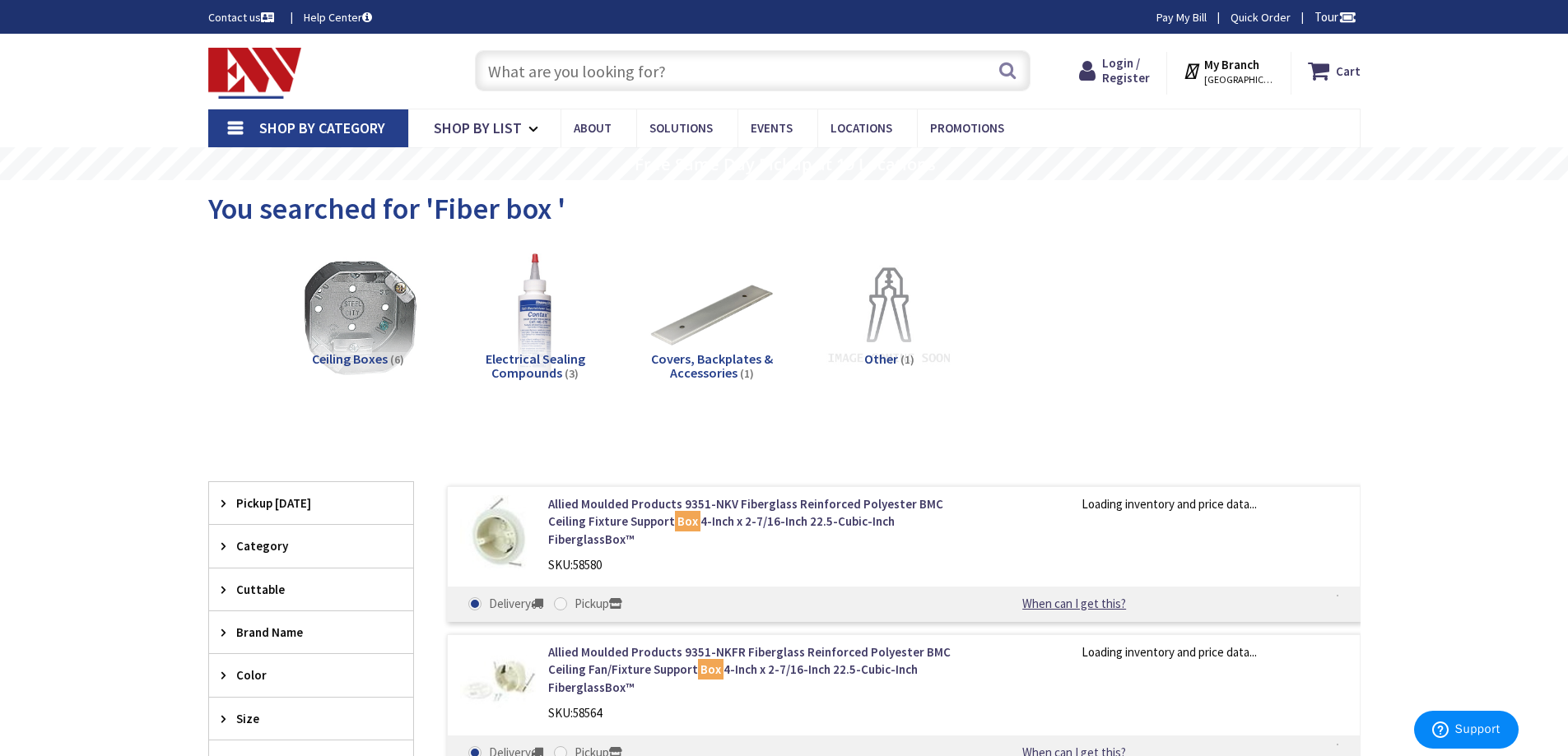 click at bounding box center (752, 71) 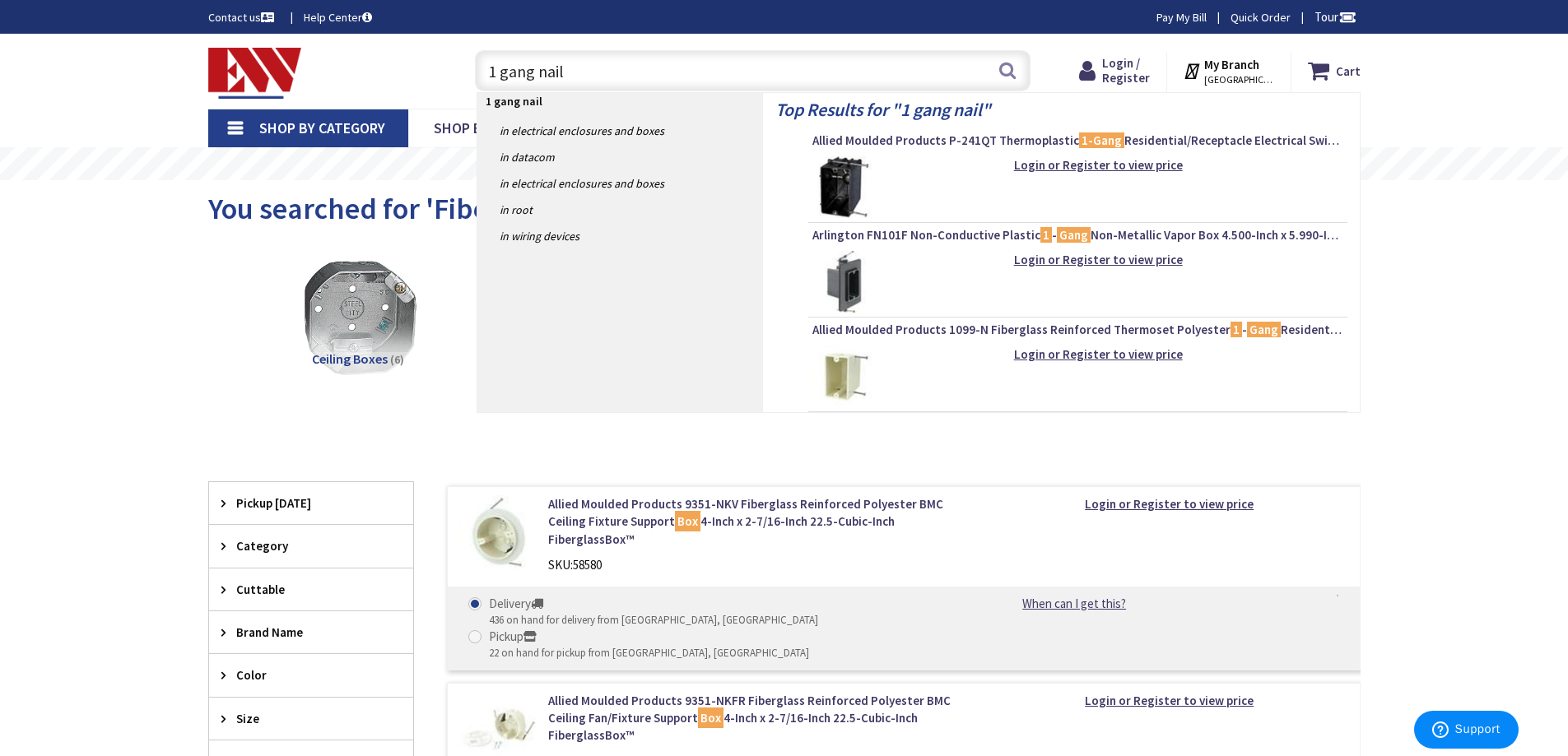 drag, startPoint x: 983, startPoint y: 331, endPoint x: 572, endPoint y: 71, distance: 486.3342 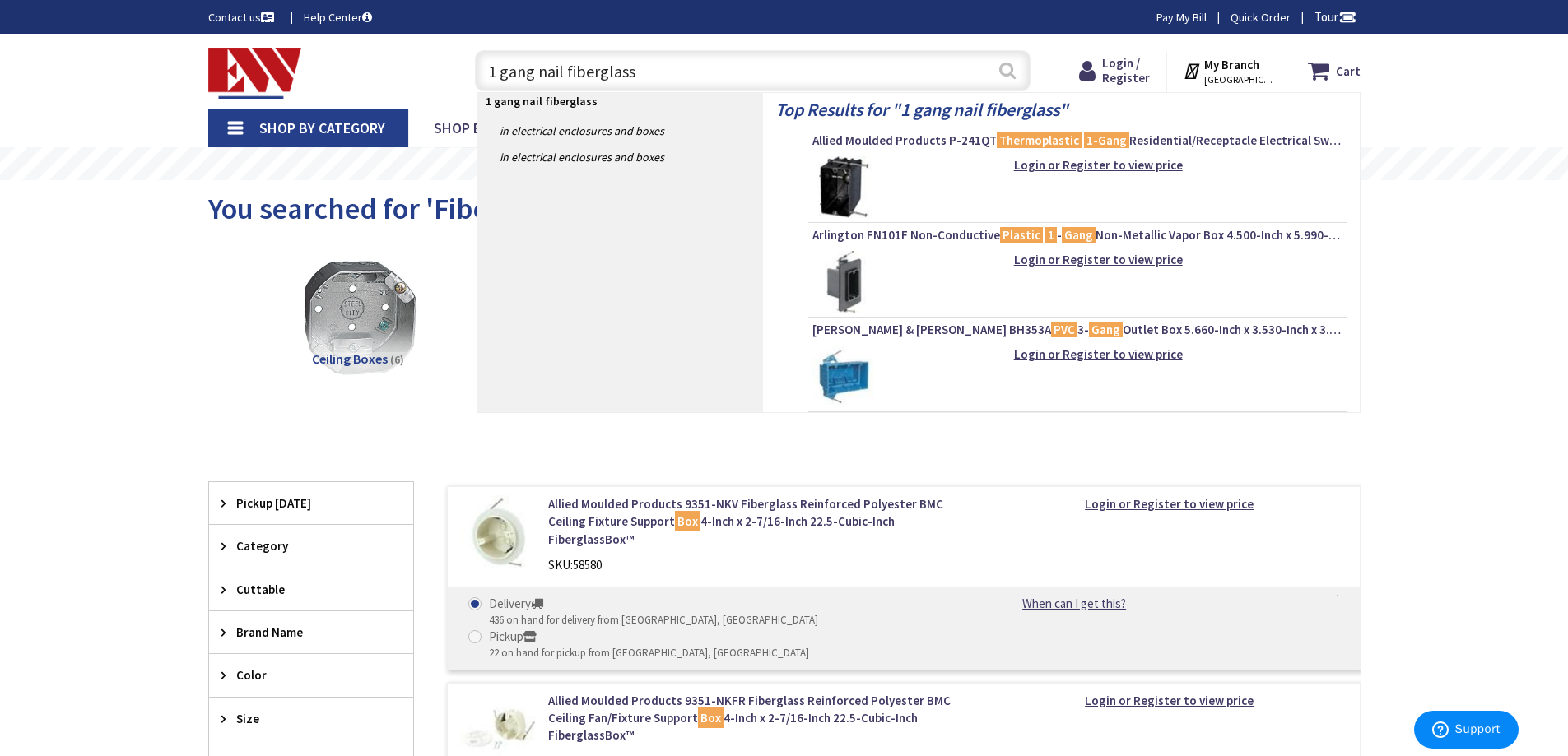 type on "1 gang nail fiberglass" 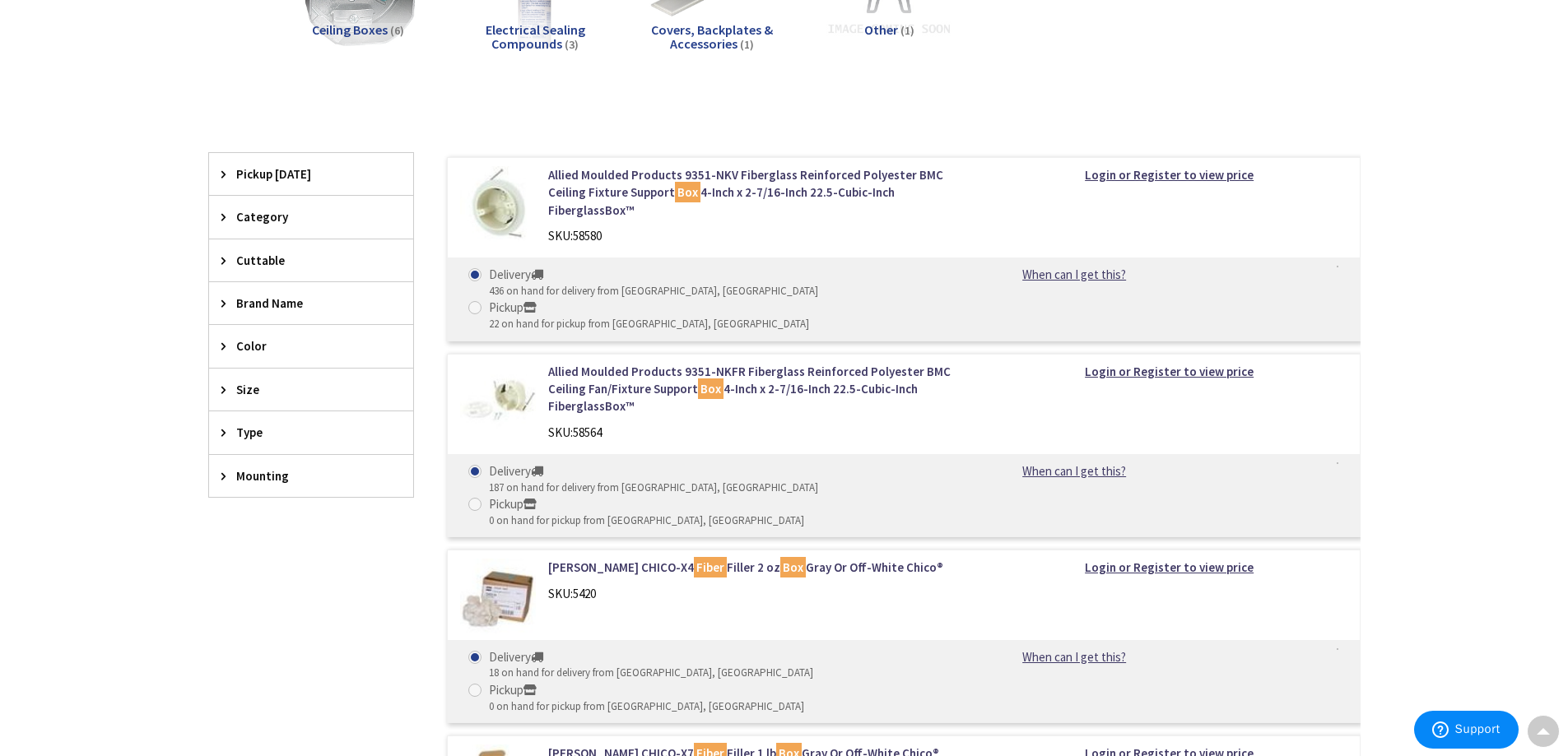 scroll, scrollTop: 331, scrollLeft: 0, axis: vertical 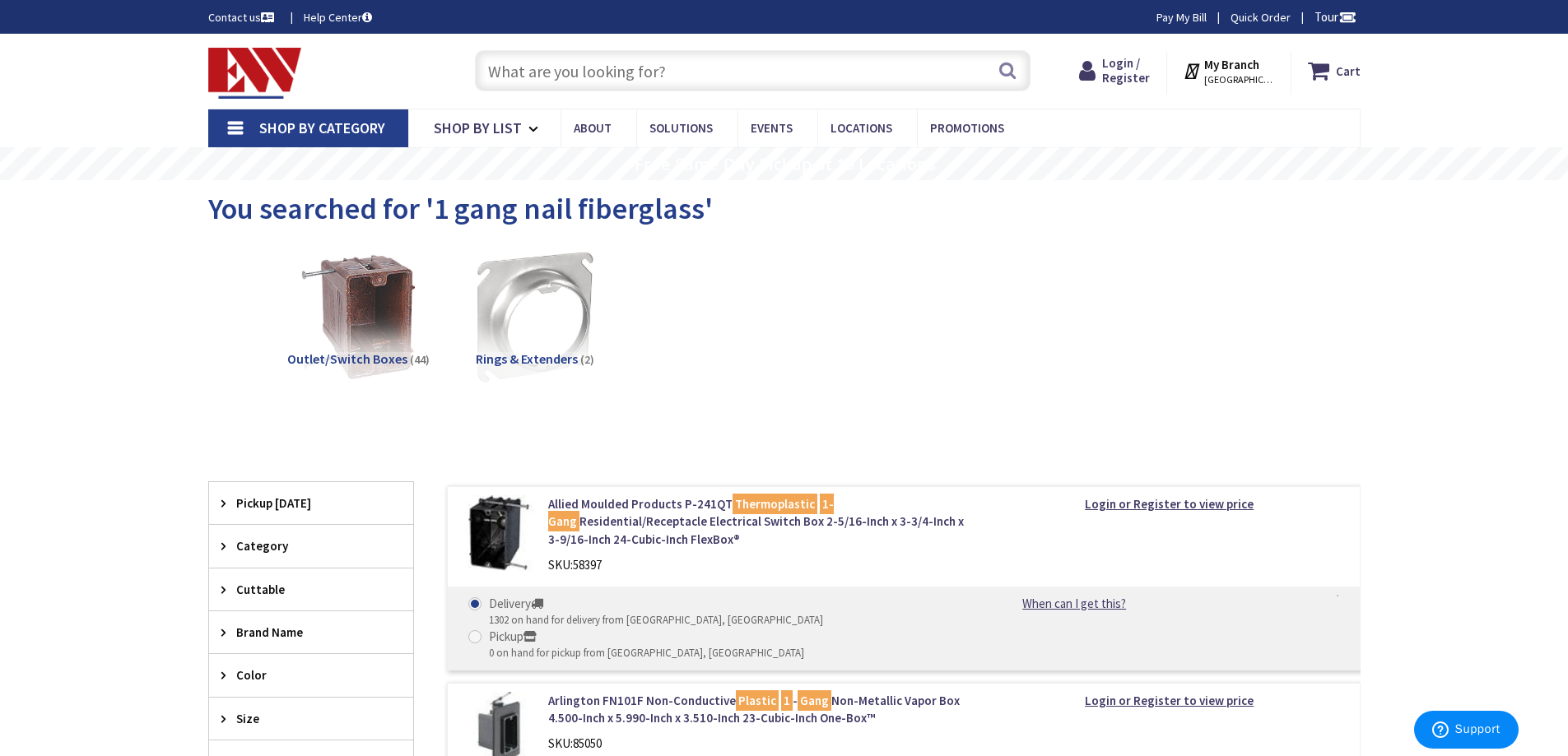 click at bounding box center (752, 71) 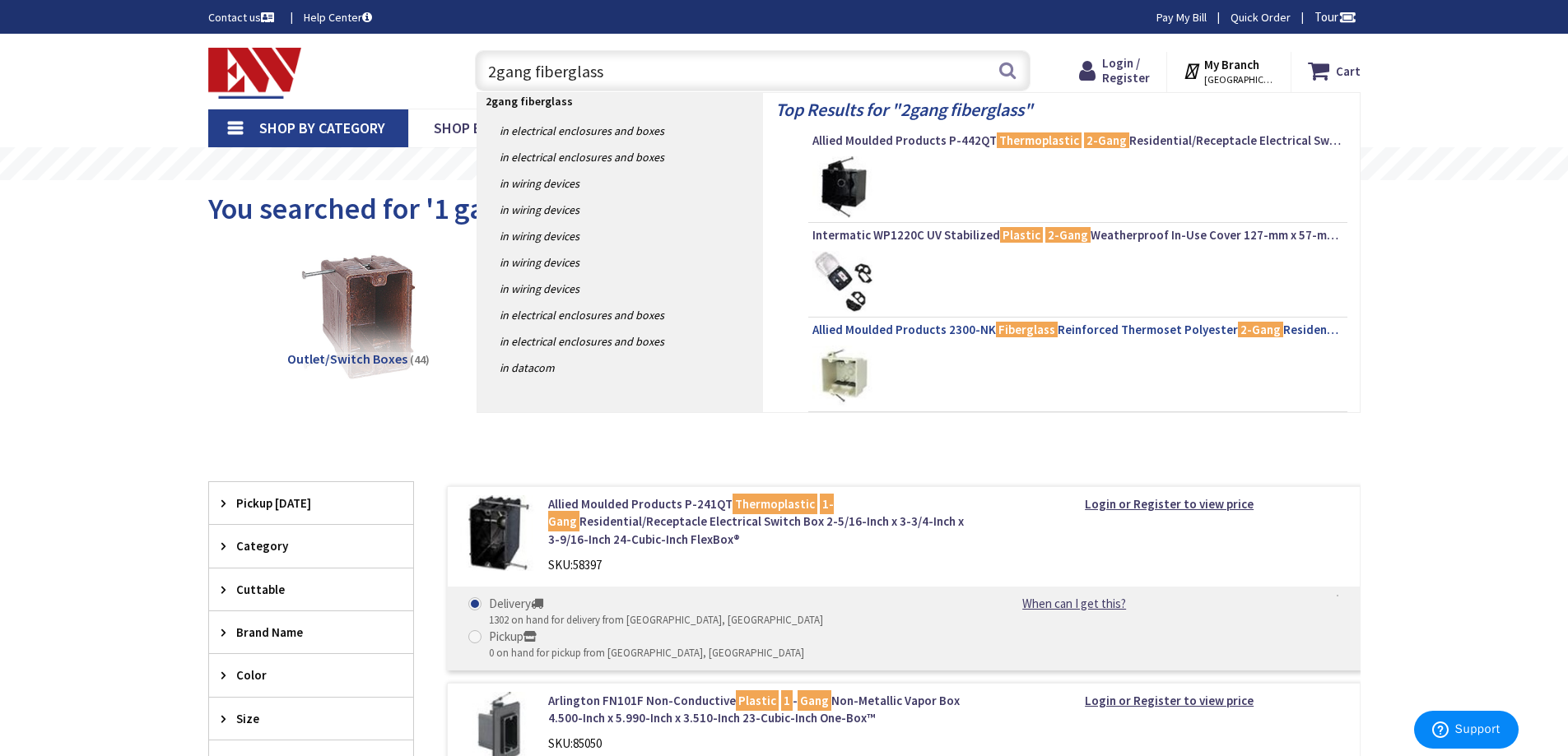 type on "2gang fiberglass" 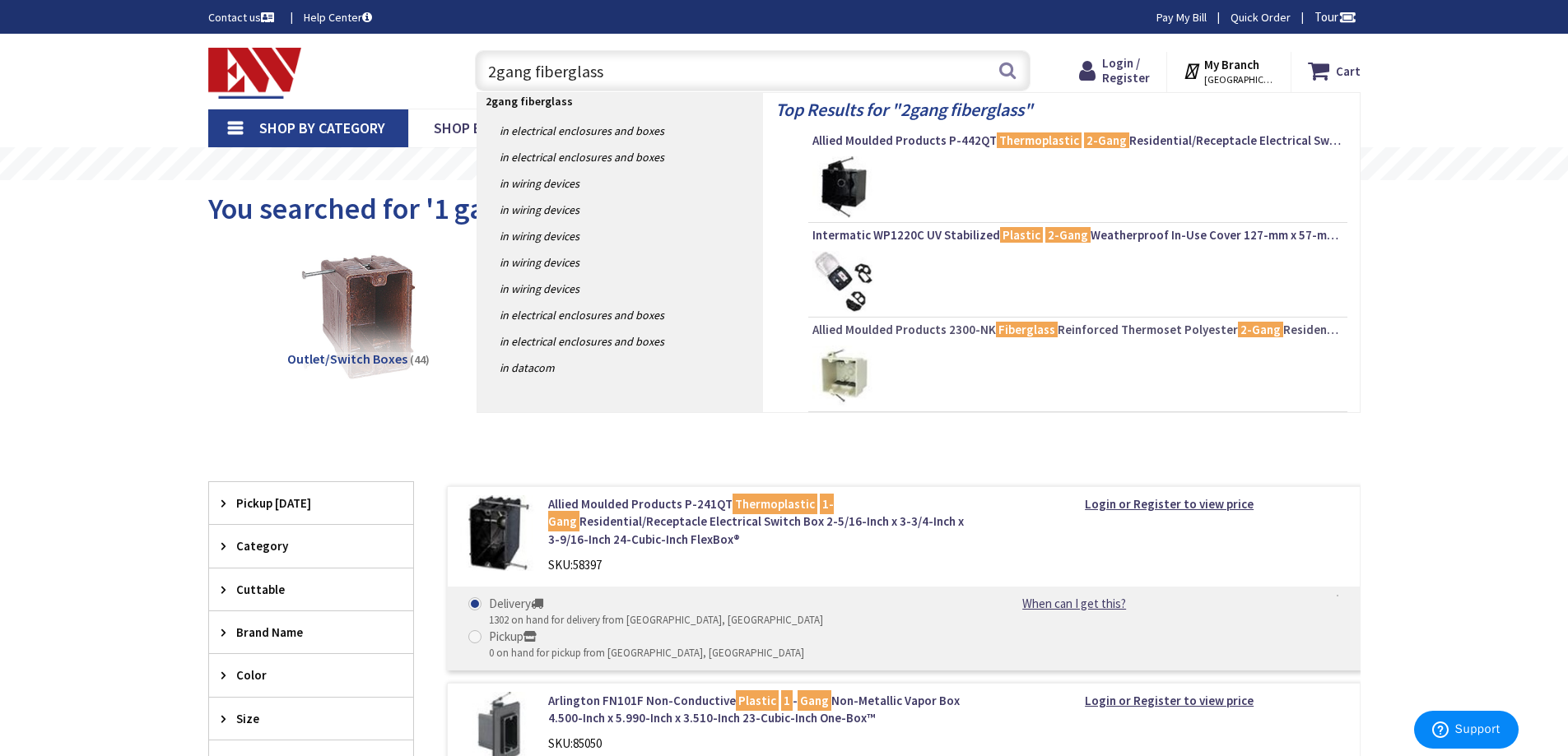 click on "Allied Moulded Products 2300-NK  Fiberglass  Reinforced Thermoset Polyester  2-Gang  Residential/Receptacle Electrical Switch Box 4-Inch x 3-3/4-Inch x 3-Inch 32.5-Cubic-Inch FiberglassBox™" at bounding box center (1077, 330) 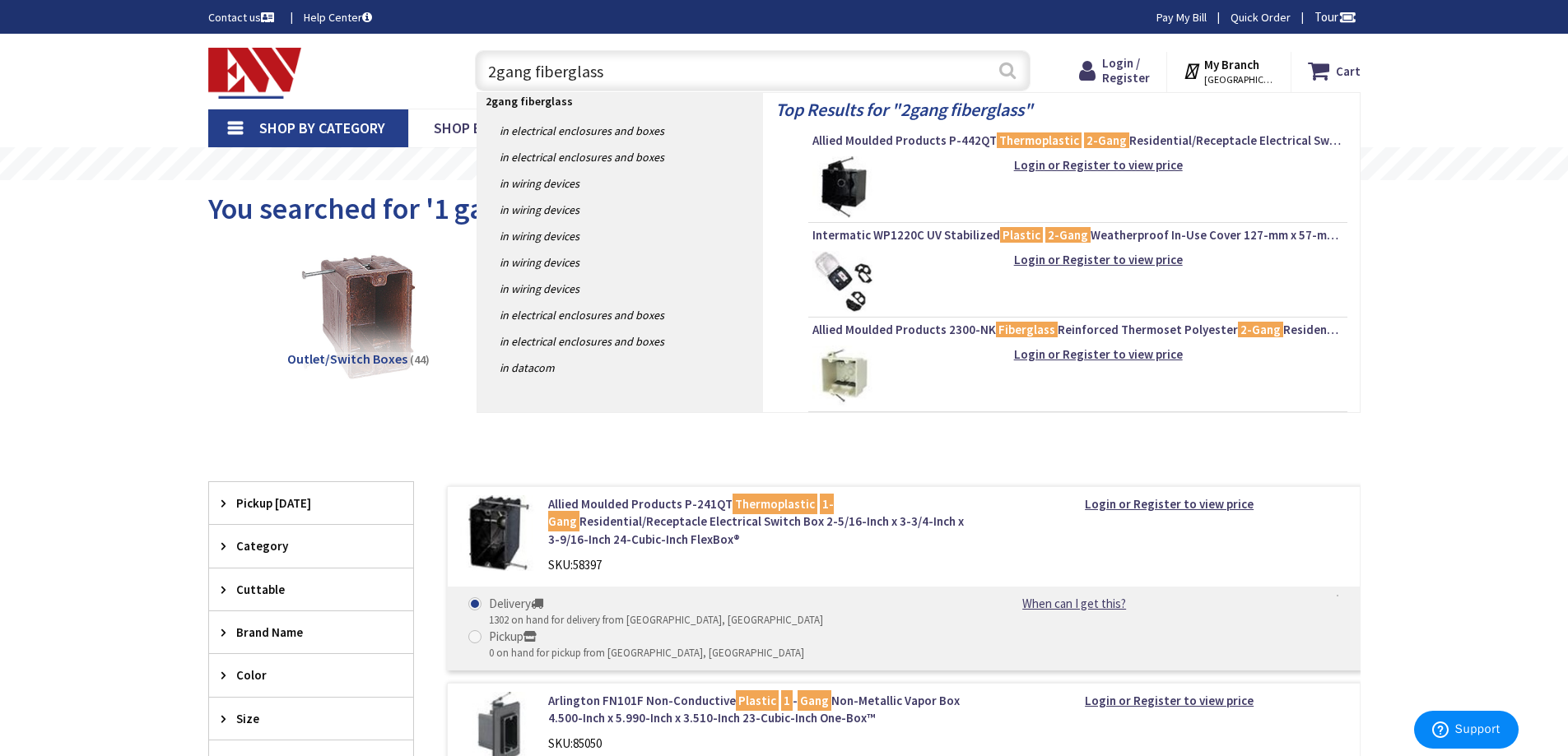 click on "Search" at bounding box center (1007, 70) 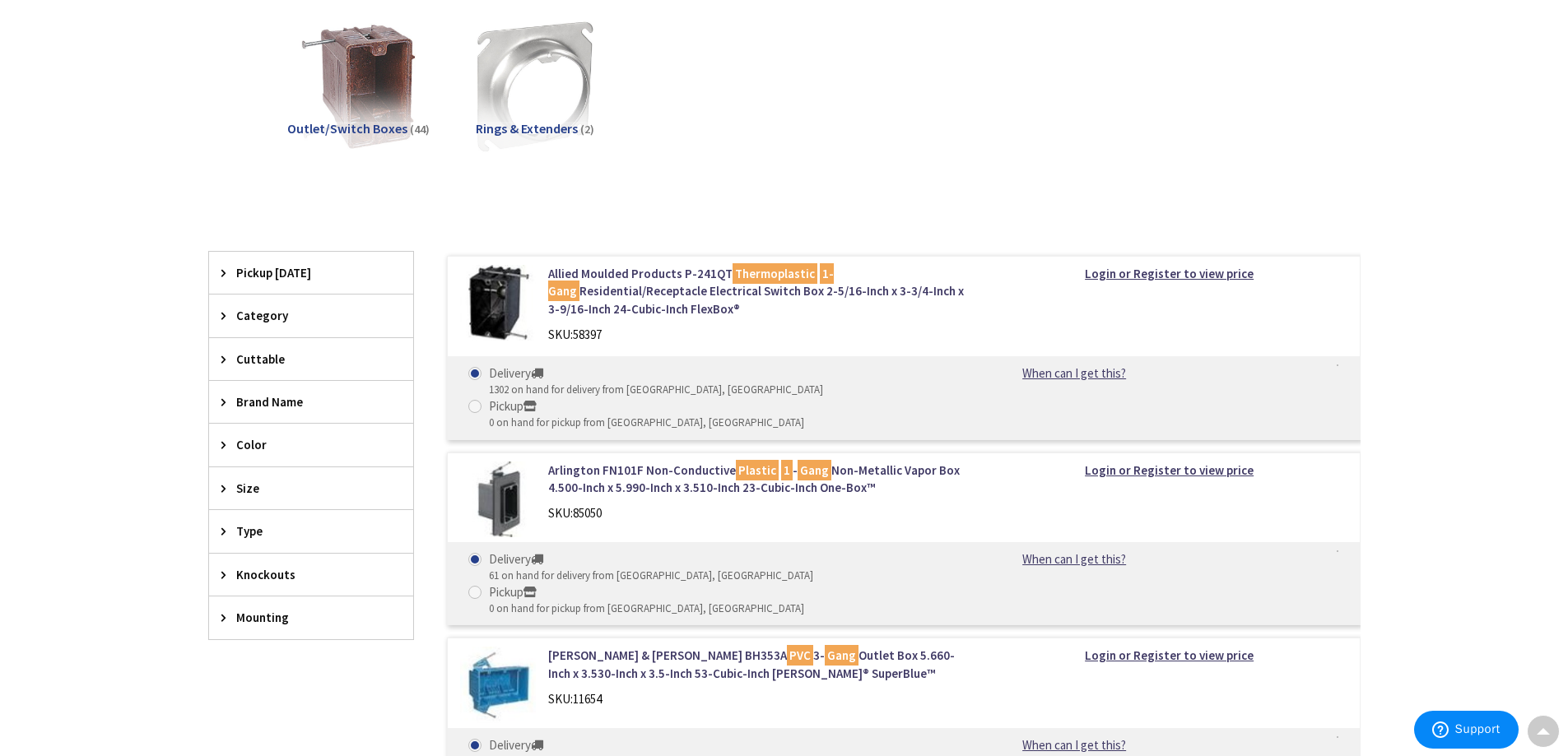 scroll, scrollTop: 411, scrollLeft: 0, axis: vertical 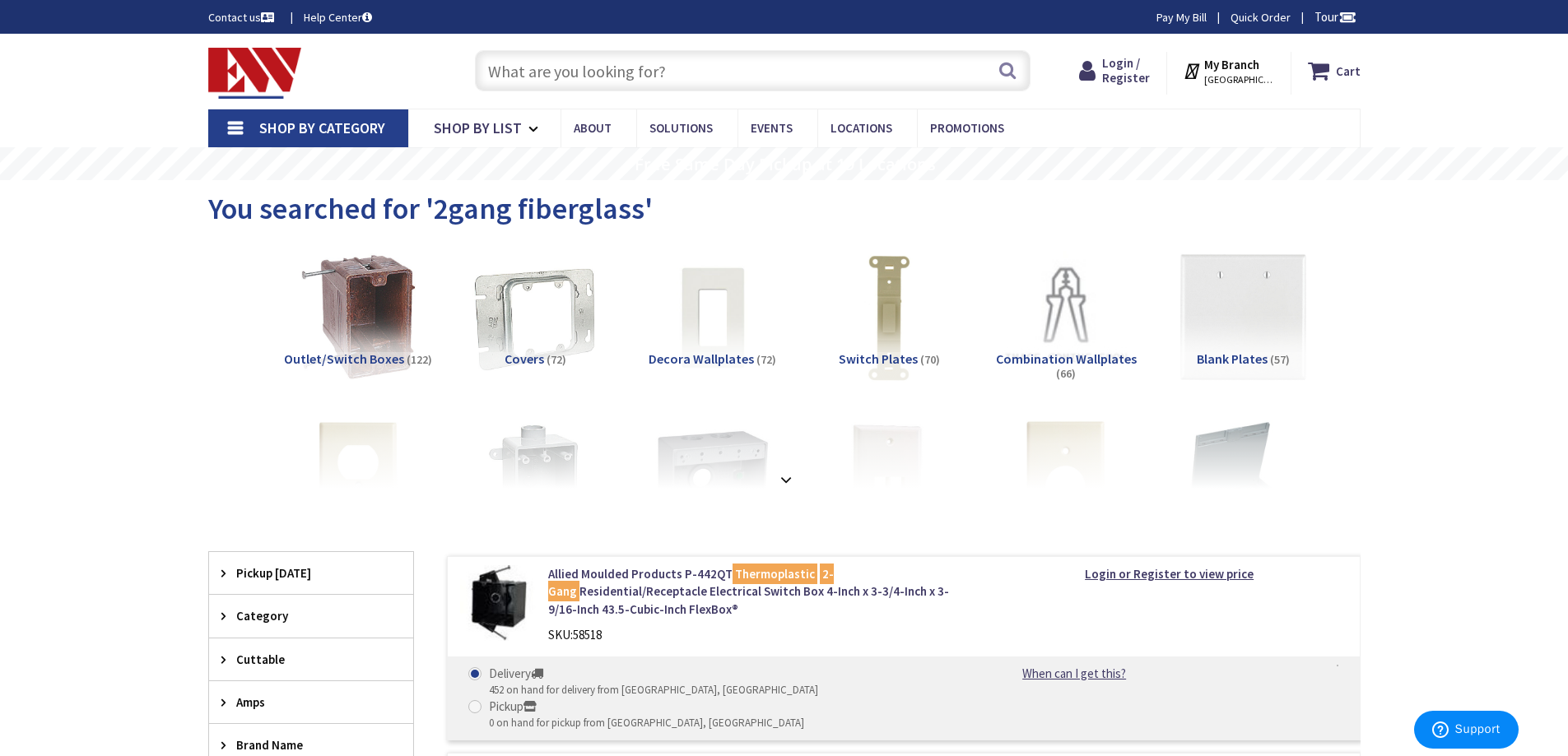 click at bounding box center (752, 71) 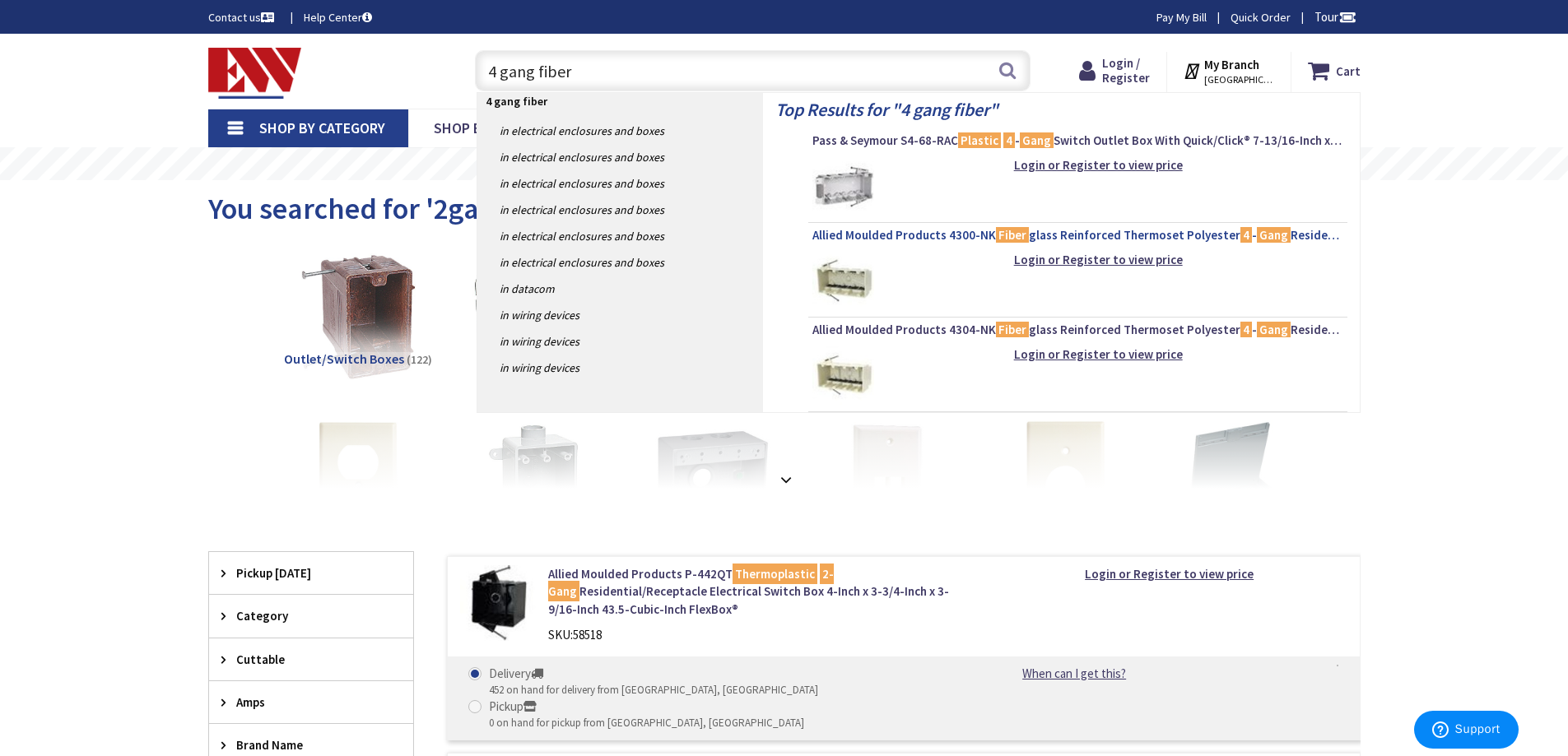 type on "4 gang fiber" 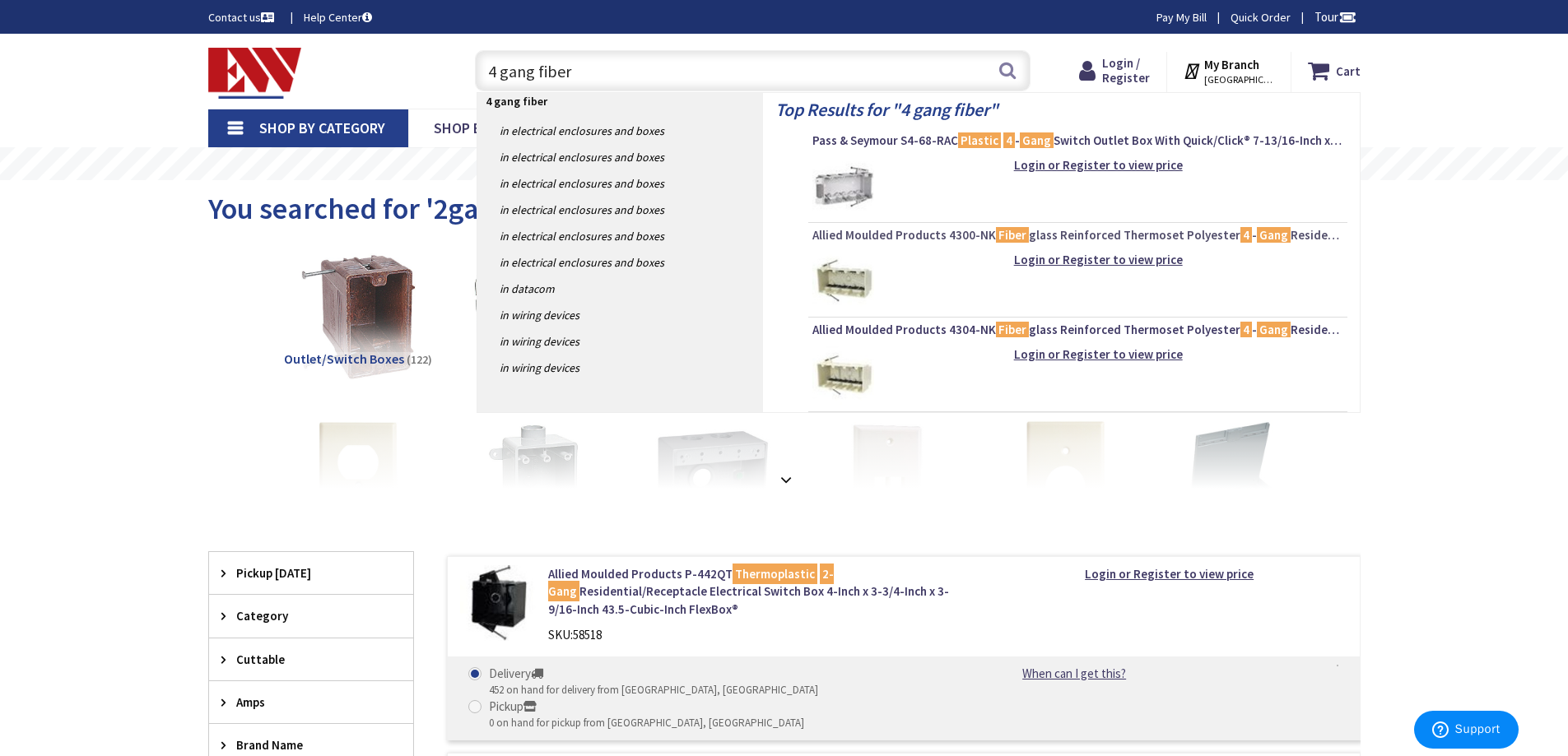 click on "Allied Moulded Products 4300-NK  Fiber glass Reinforced Thermoset Polyester  4 - Gang  Residential/Receptacle Electrical Switch Box 7-1/2-Inch x 3-3/ 4 -Inch x 3-Inch 60-Cubic-Inch  Fiber glassBox™" at bounding box center (1077, 235) 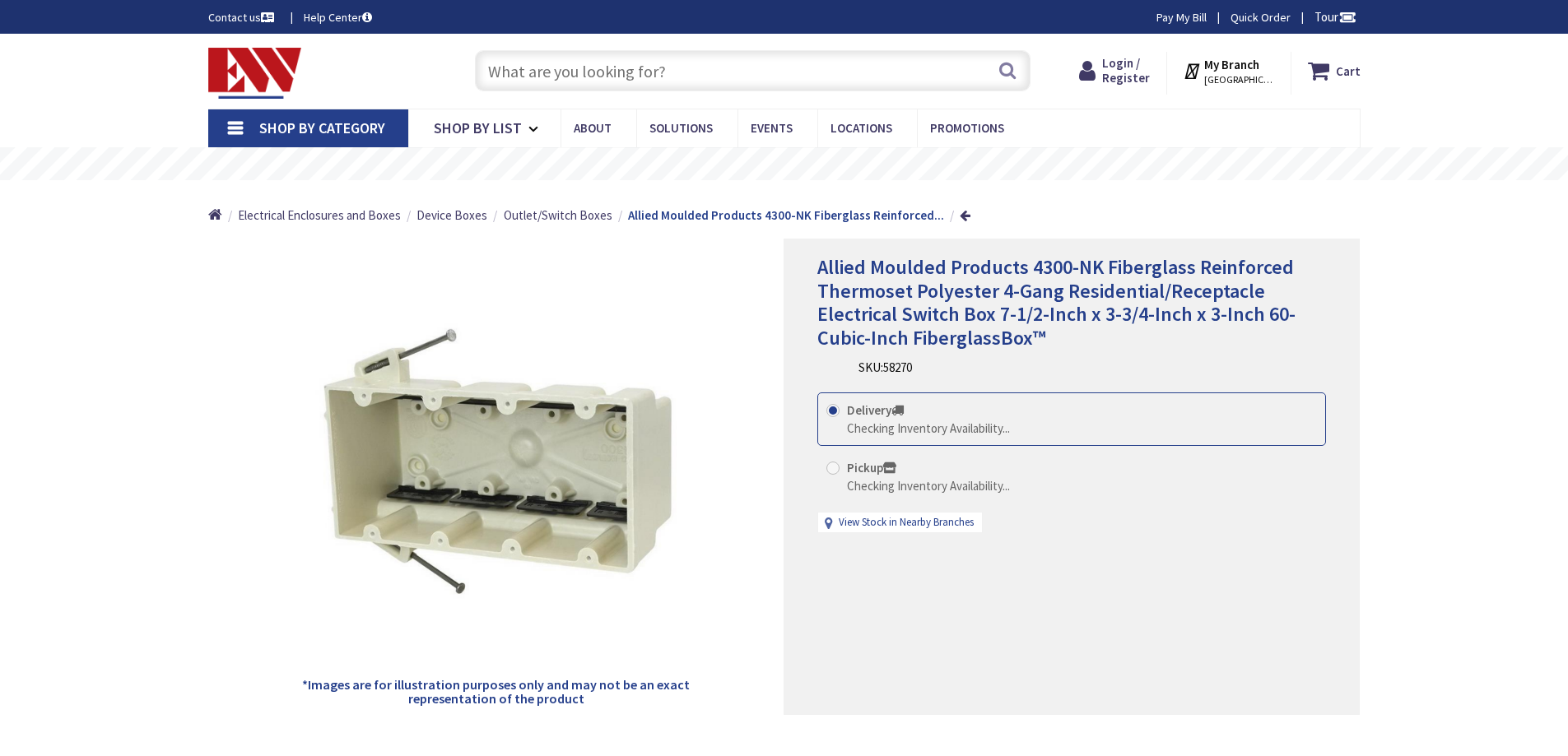 scroll, scrollTop: 0, scrollLeft: 0, axis: both 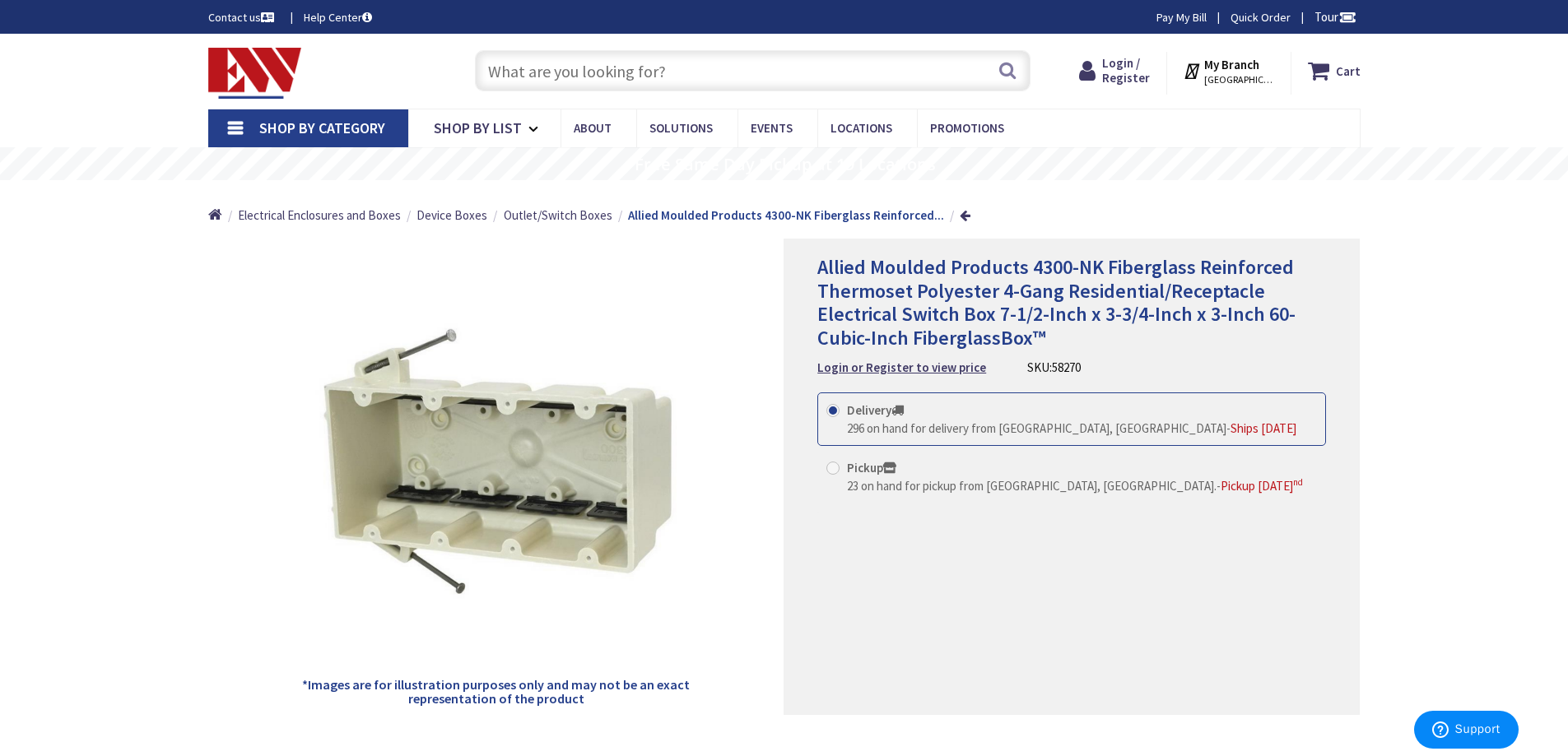 click at bounding box center [752, 71] 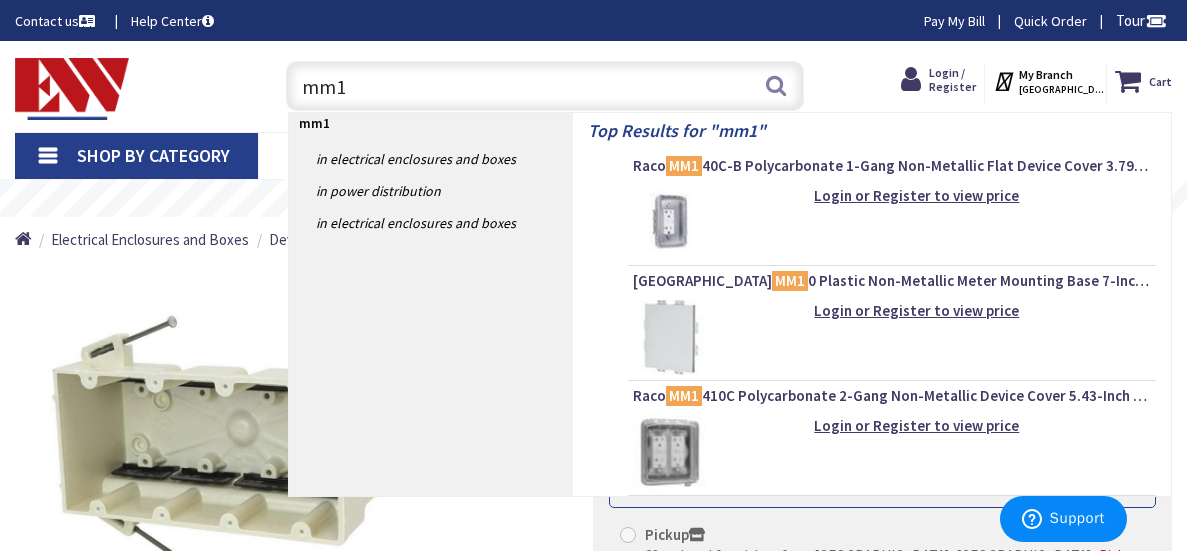 drag, startPoint x: 420, startPoint y: 84, endPoint x: 302, endPoint y: 136, distance: 128.9496 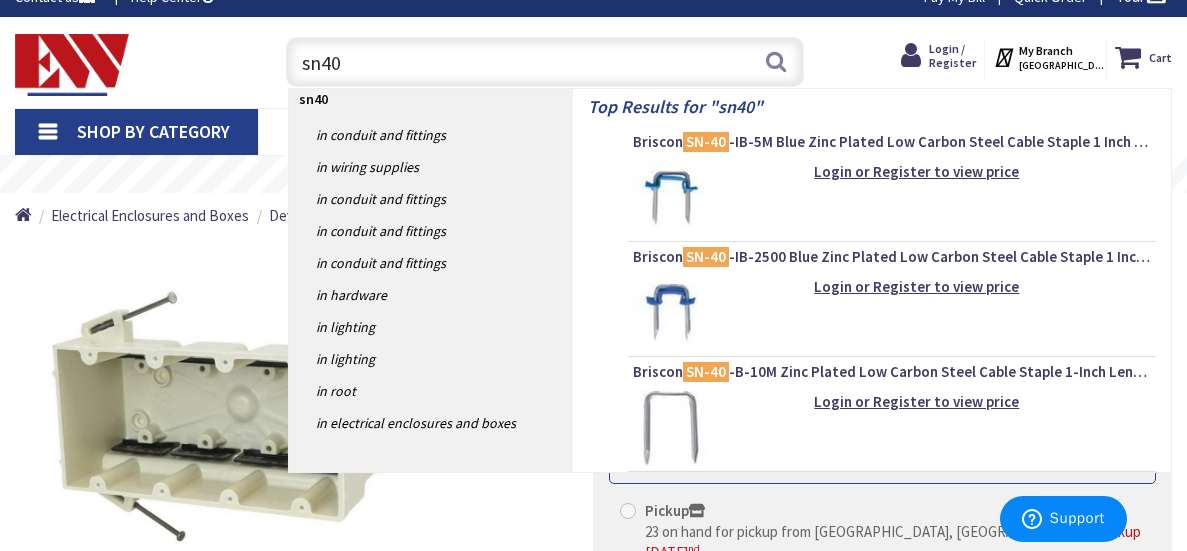 scroll, scrollTop: 100, scrollLeft: 0, axis: vertical 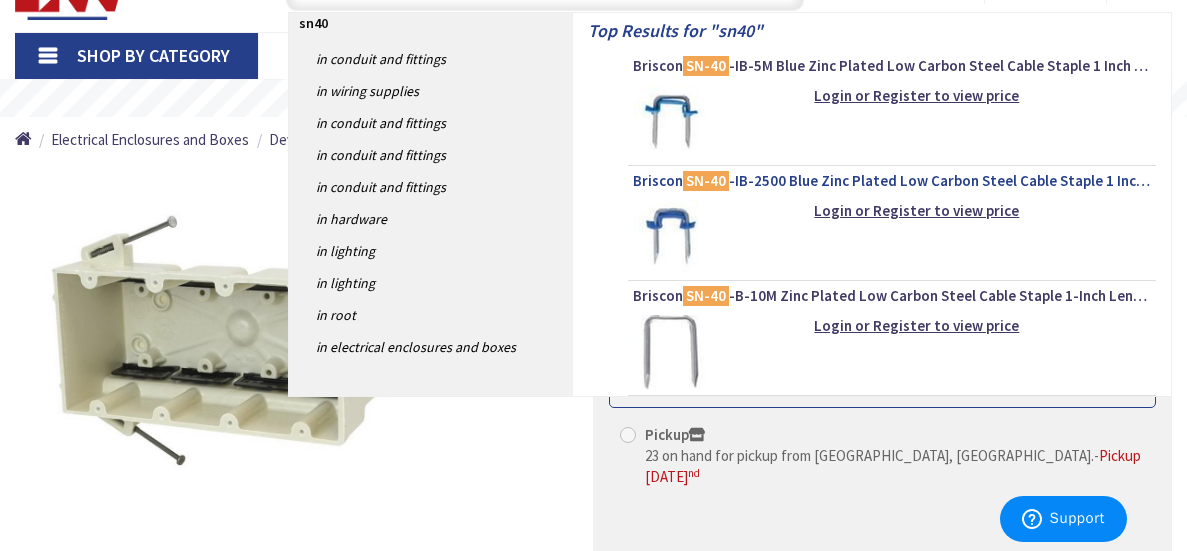 type on "sn40" 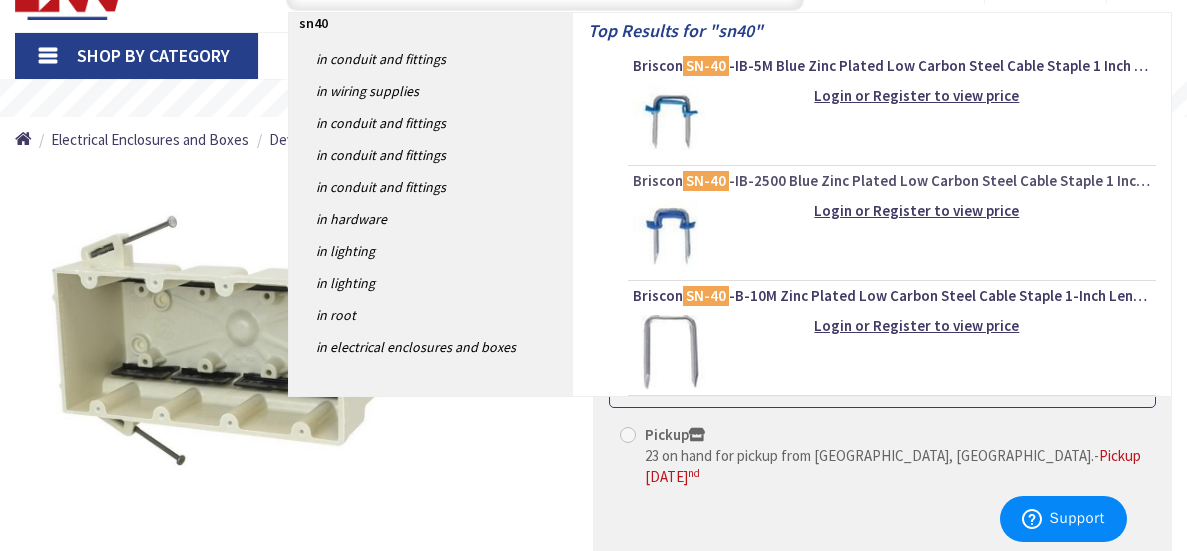 click on "Briscon  SN-40 -IB-2500 Blue Zinc Plated Low Carbon Steel Cable Staple 1 Inch Length x 1/2 Inch Width" at bounding box center [892, 181] 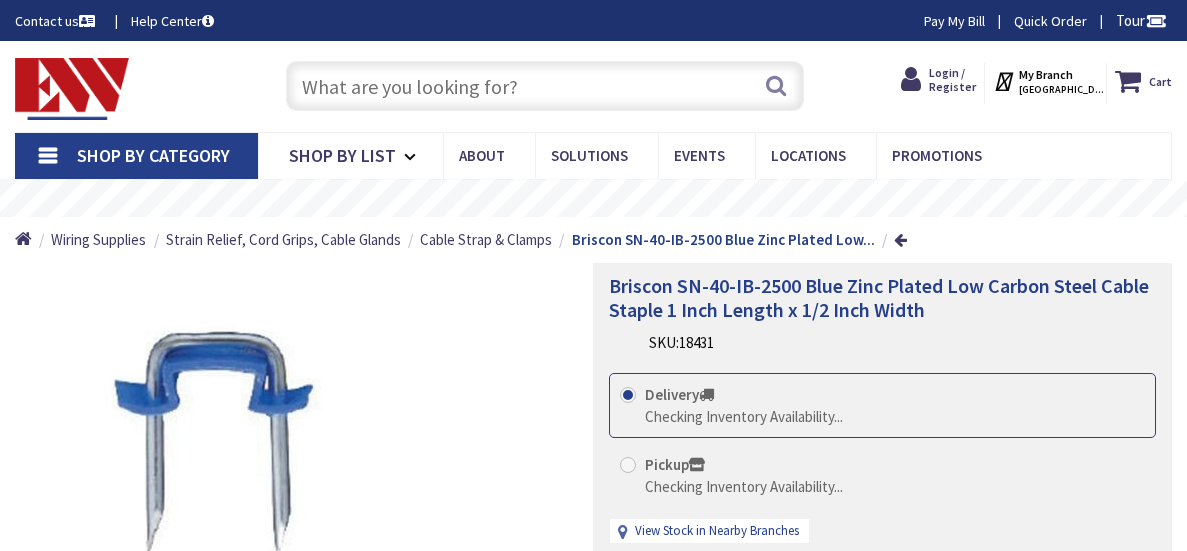scroll, scrollTop: 73, scrollLeft: 0, axis: vertical 